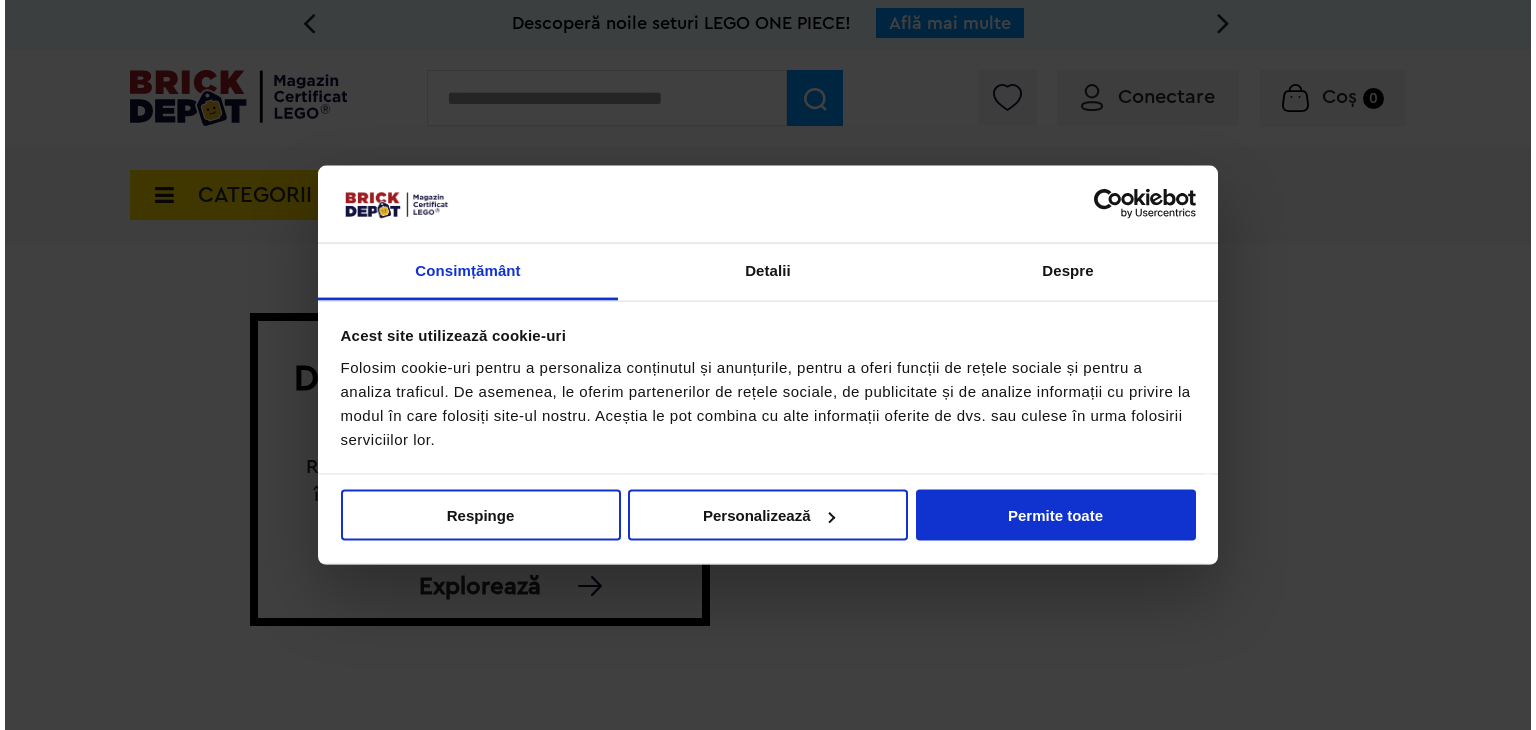 scroll, scrollTop: 0, scrollLeft: 0, axis: both 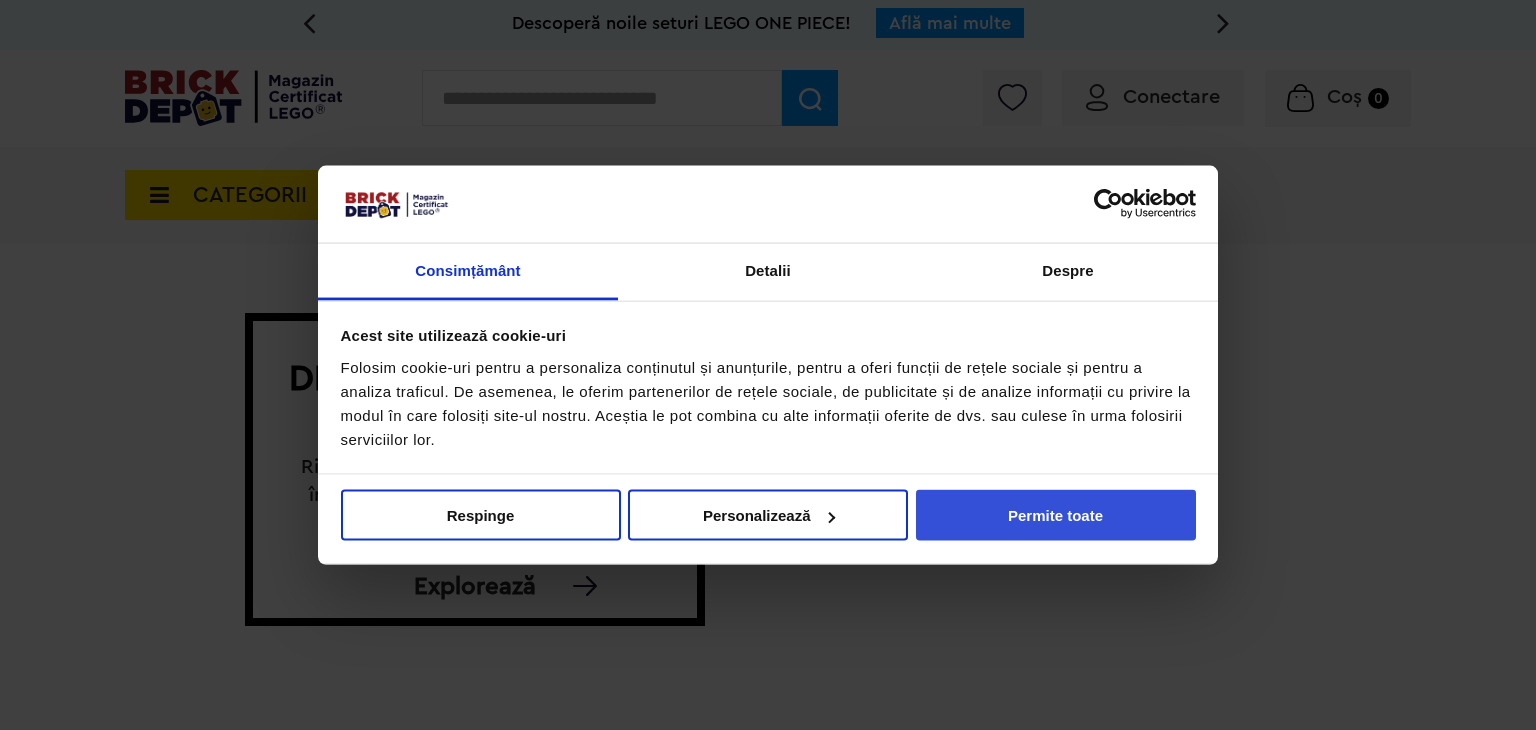click on "Permite toate" at bounding box center (1056, 515) 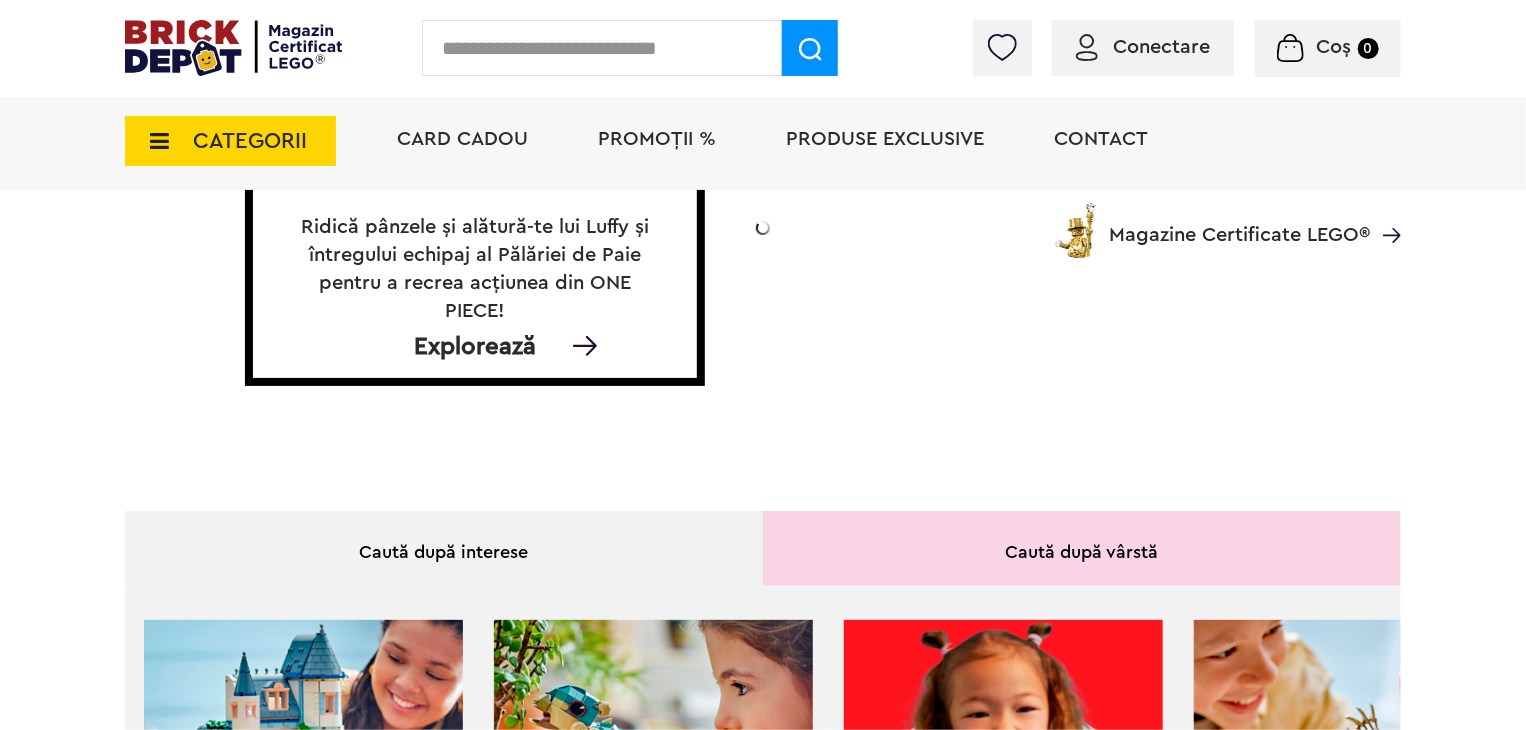 scroll, scrollTop: 0, scrollLeft: 0, axis: both 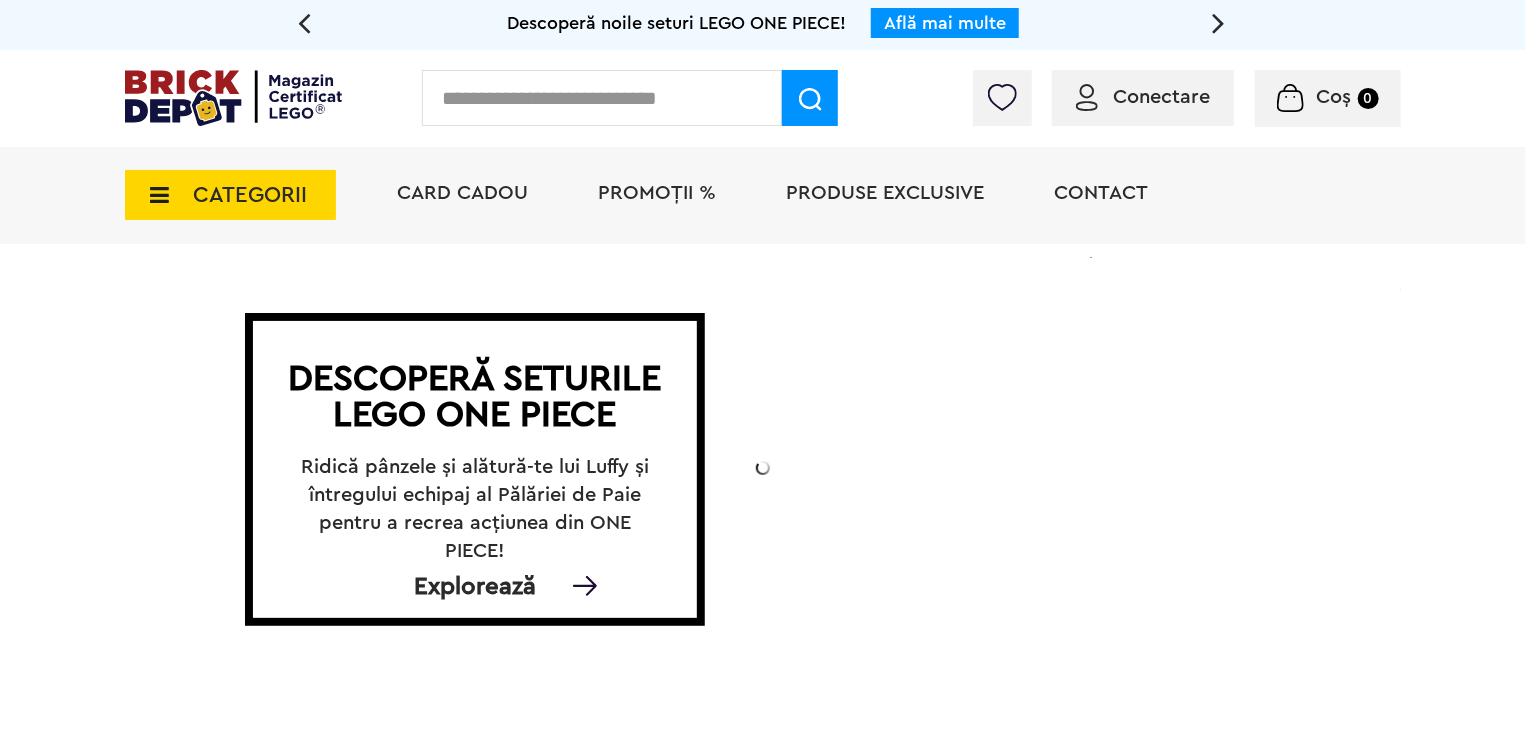 click on "PROMOȚII %" at bounding box center (657, 193) 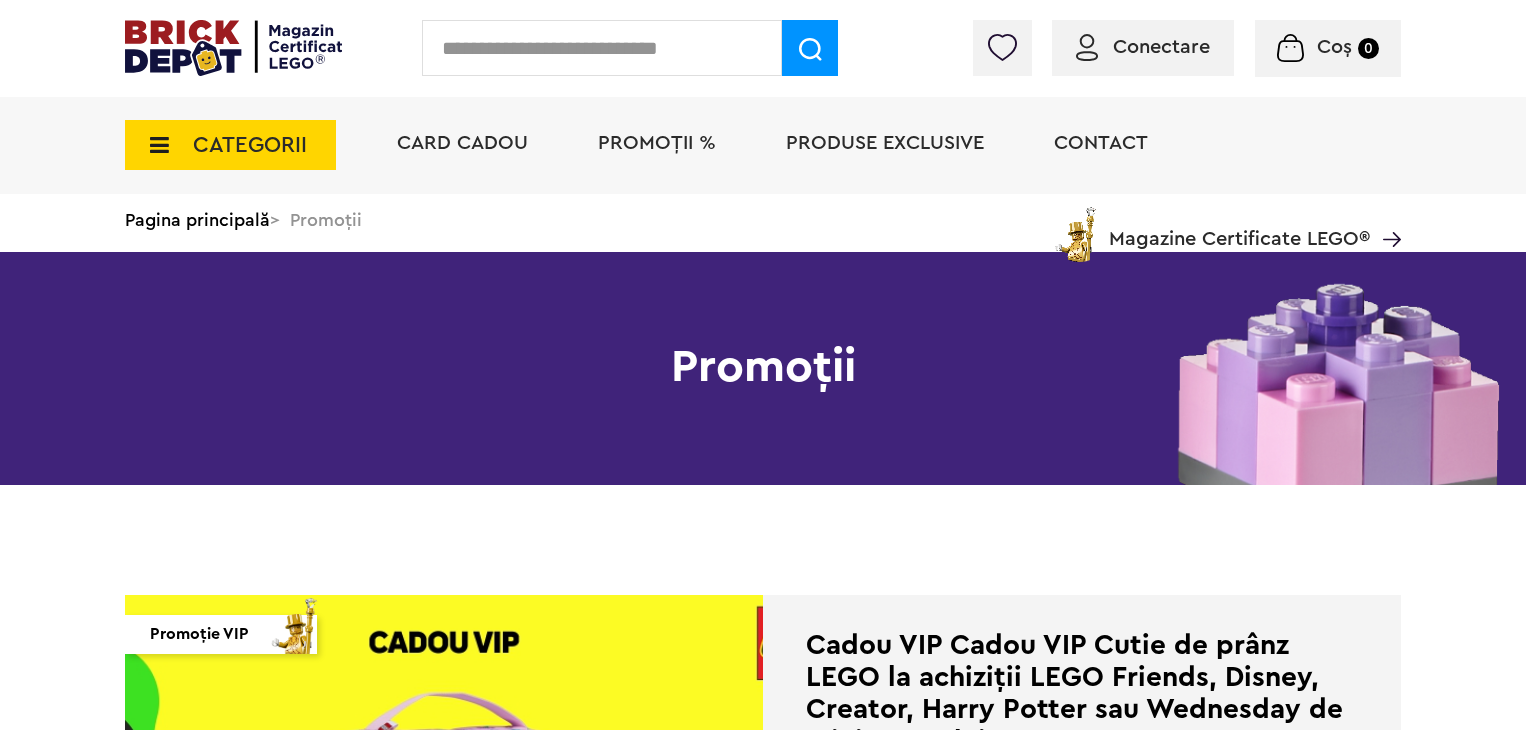 scroll, scrollTop: 0, scrollLeft: 0, axis: both 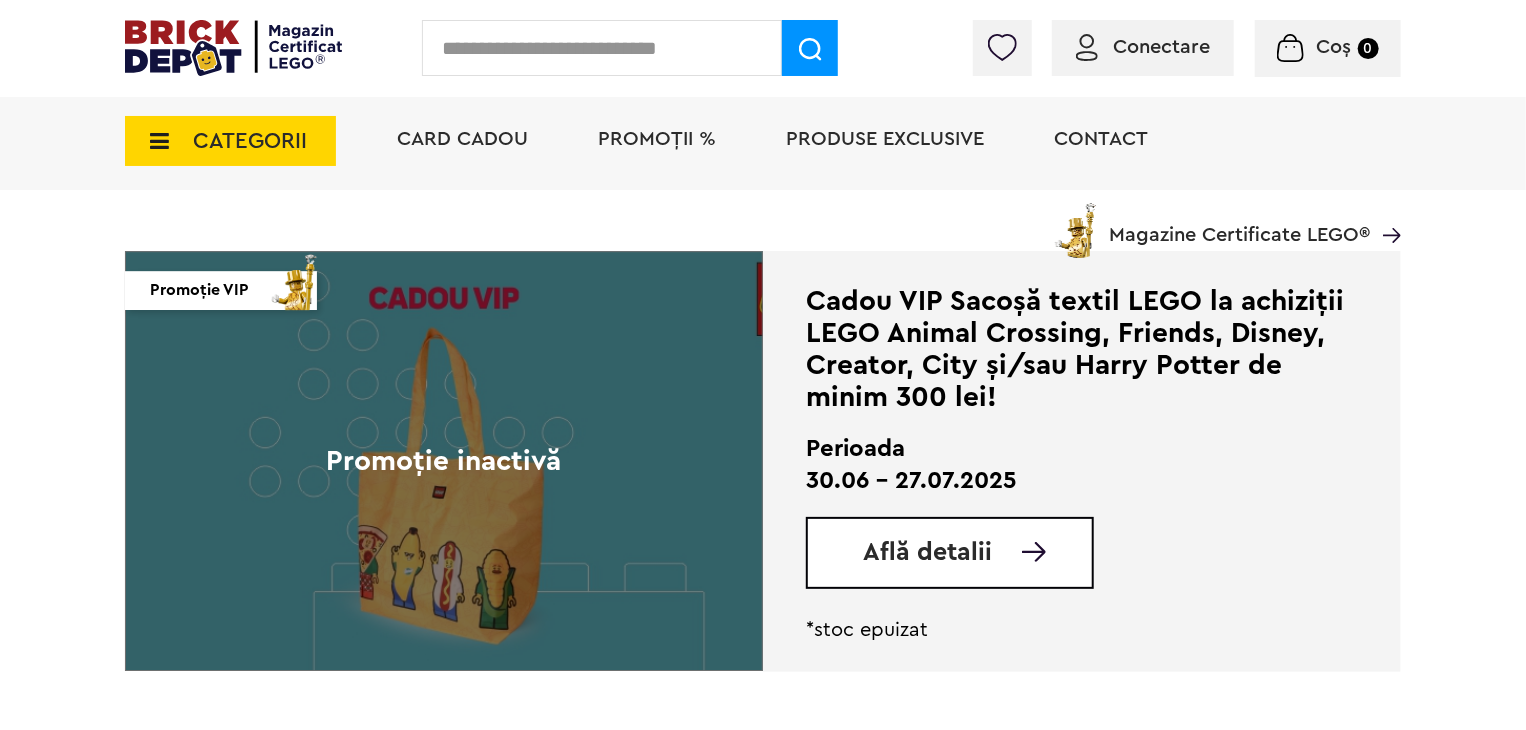 click on "CATEGORII" at bounding box center (250, 141) 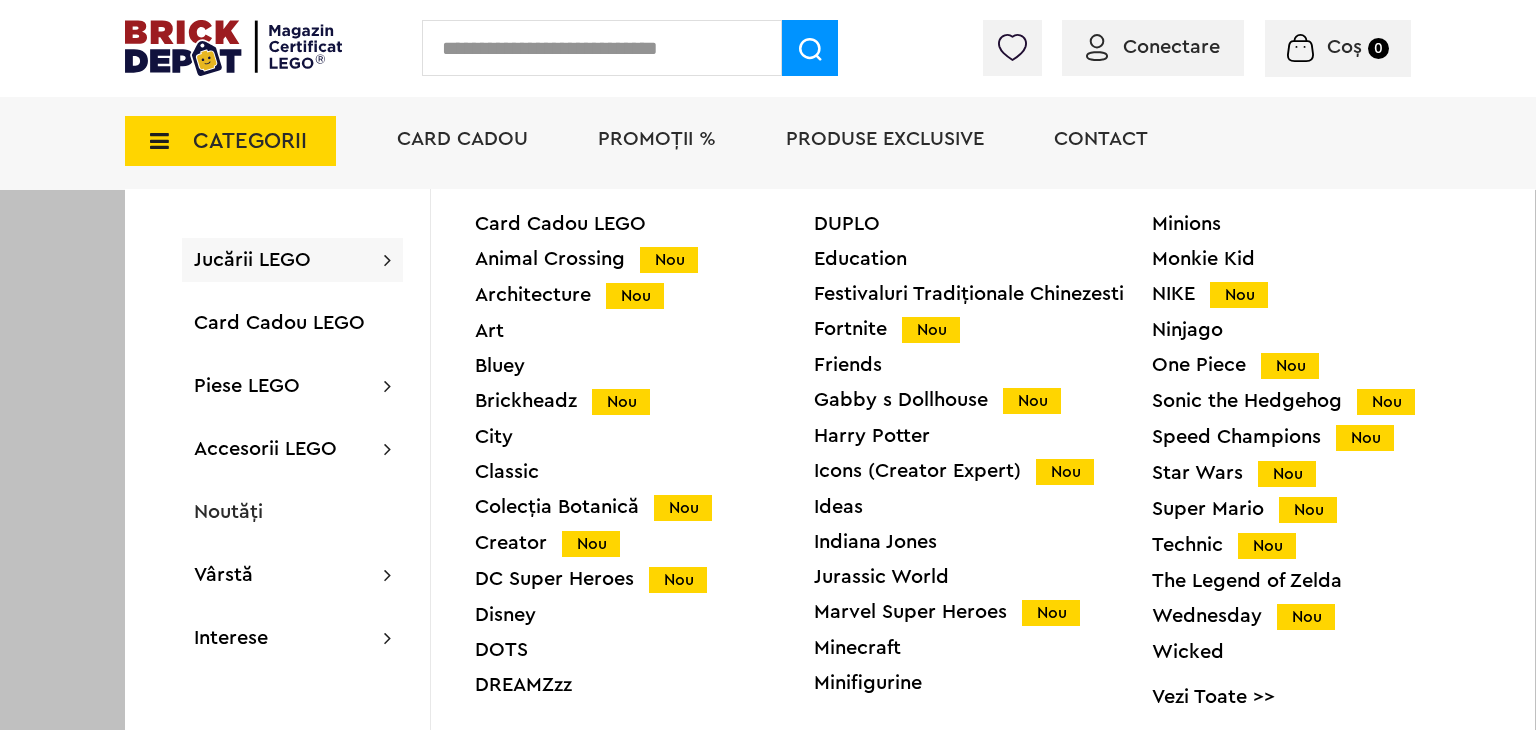 click on "Architecture Nou" at bounding box center (644, 295) 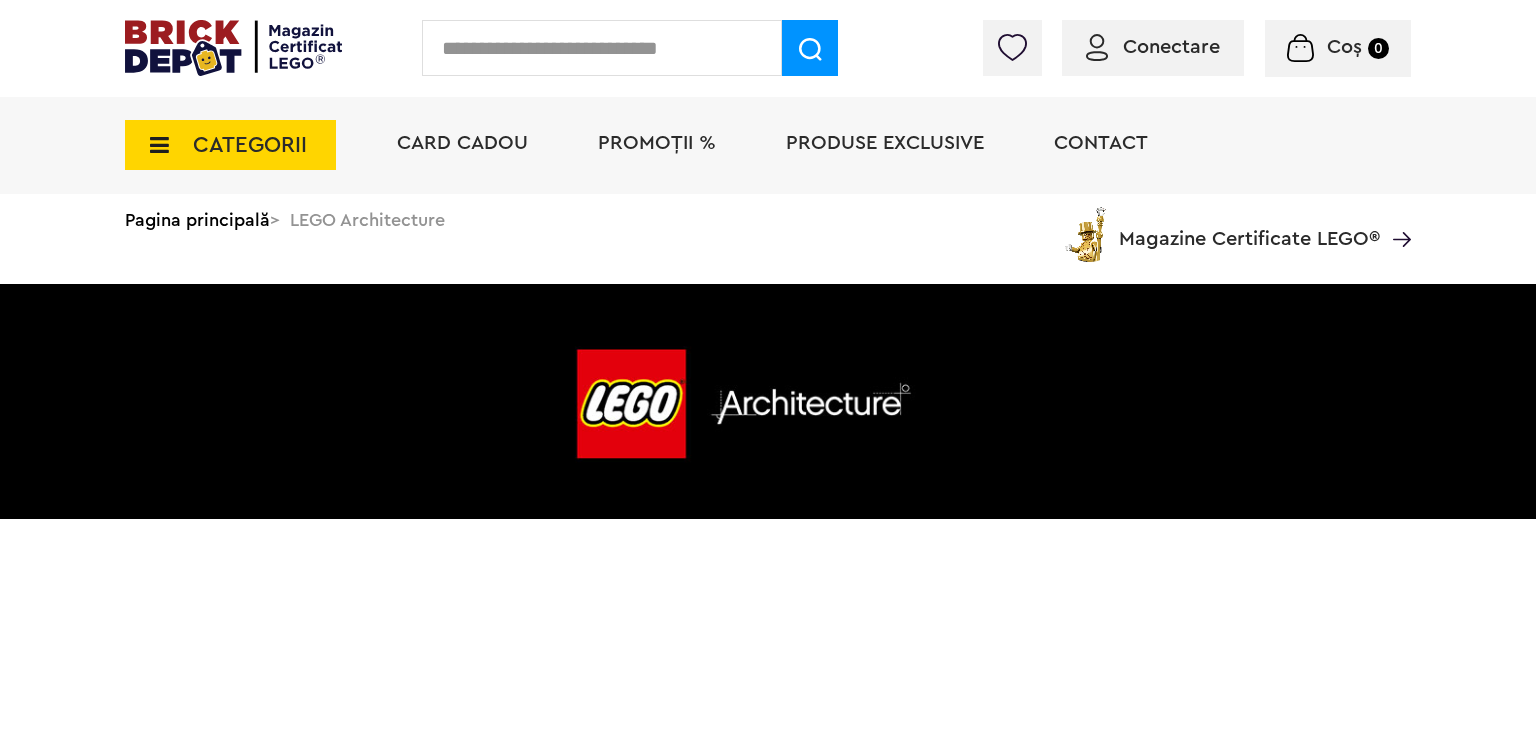 scroll, scrollTop: 0, scrollLeft: 0, axis: both 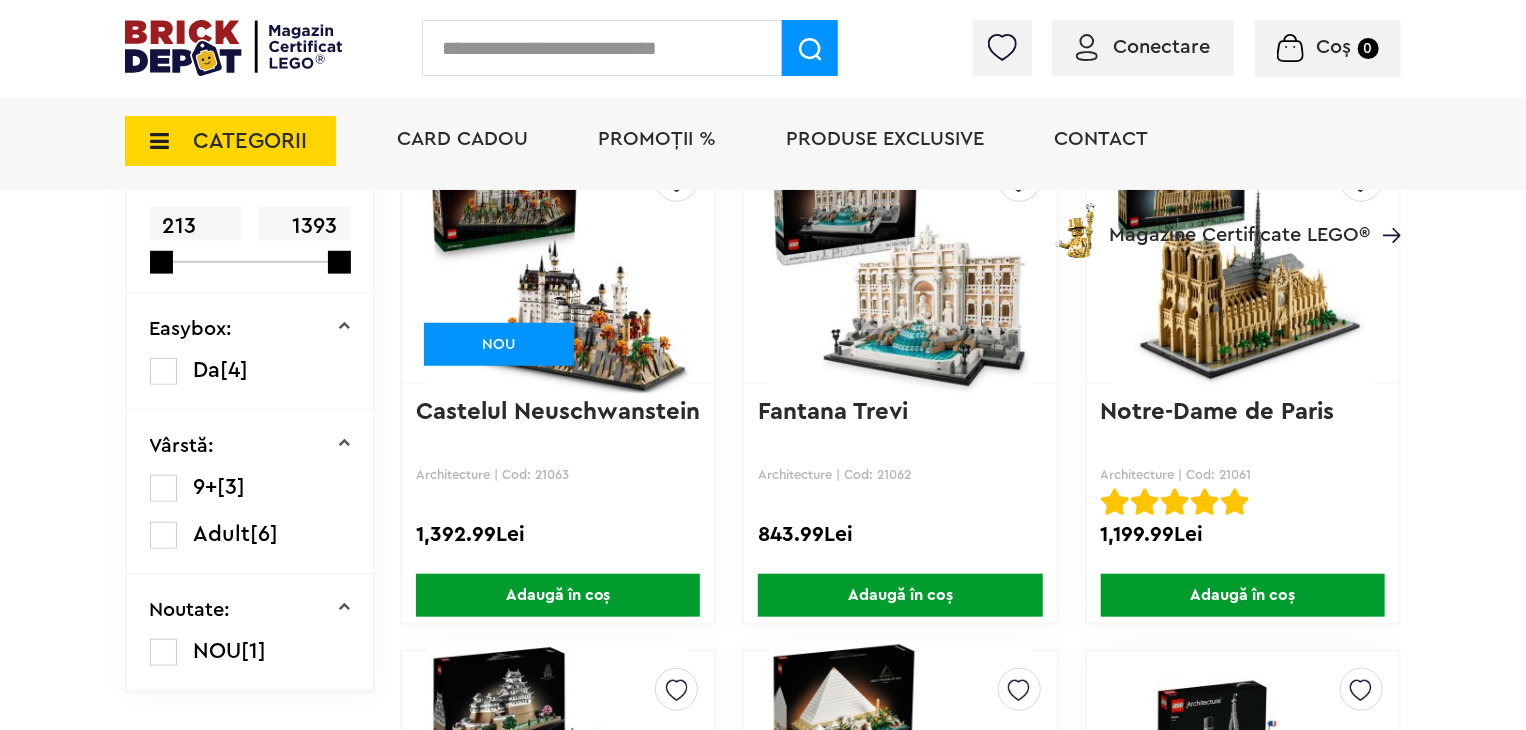 click on "Castelul Neuschwanstein" at bounding box center (558, 412) 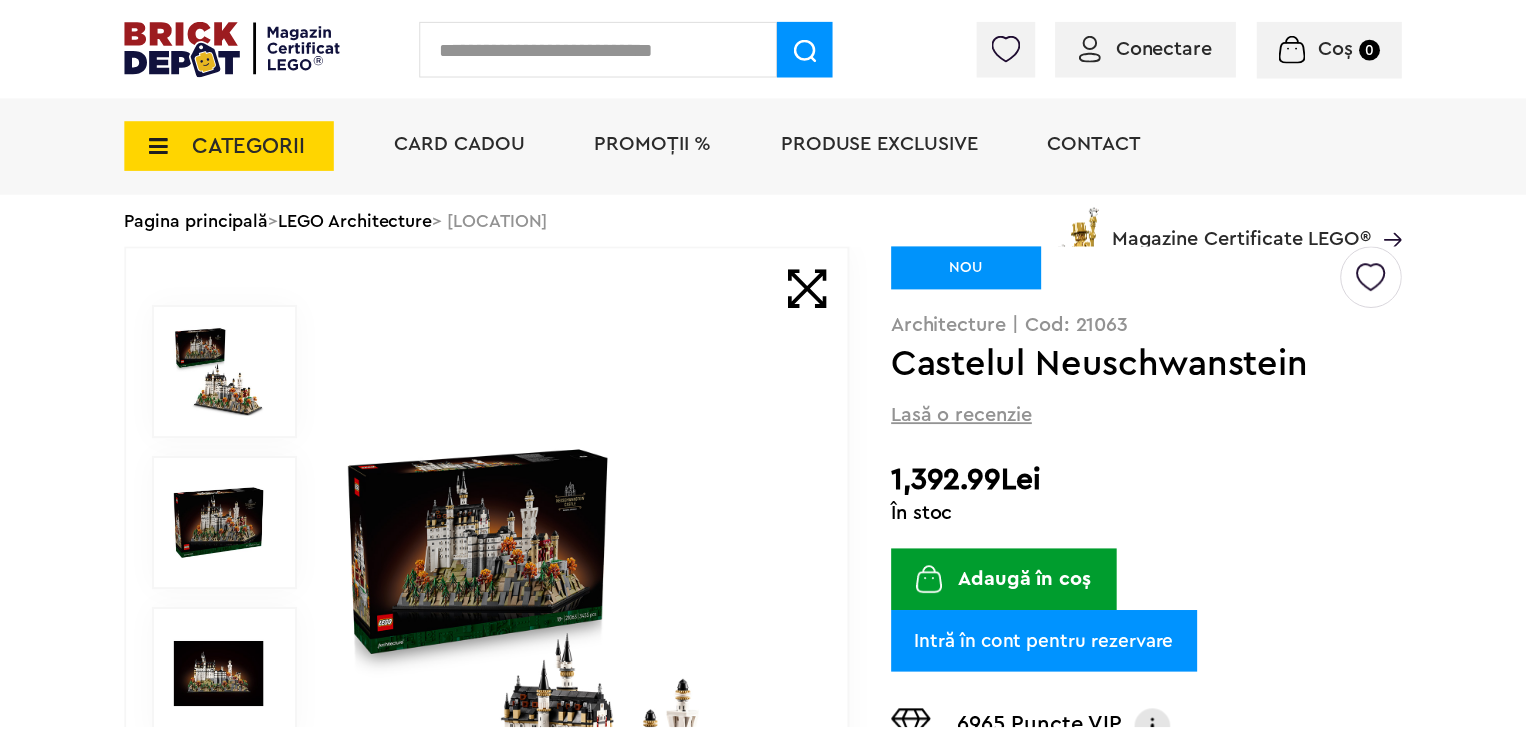 scroll, scrollTop: 0, scrollLeft: 0, axis: both 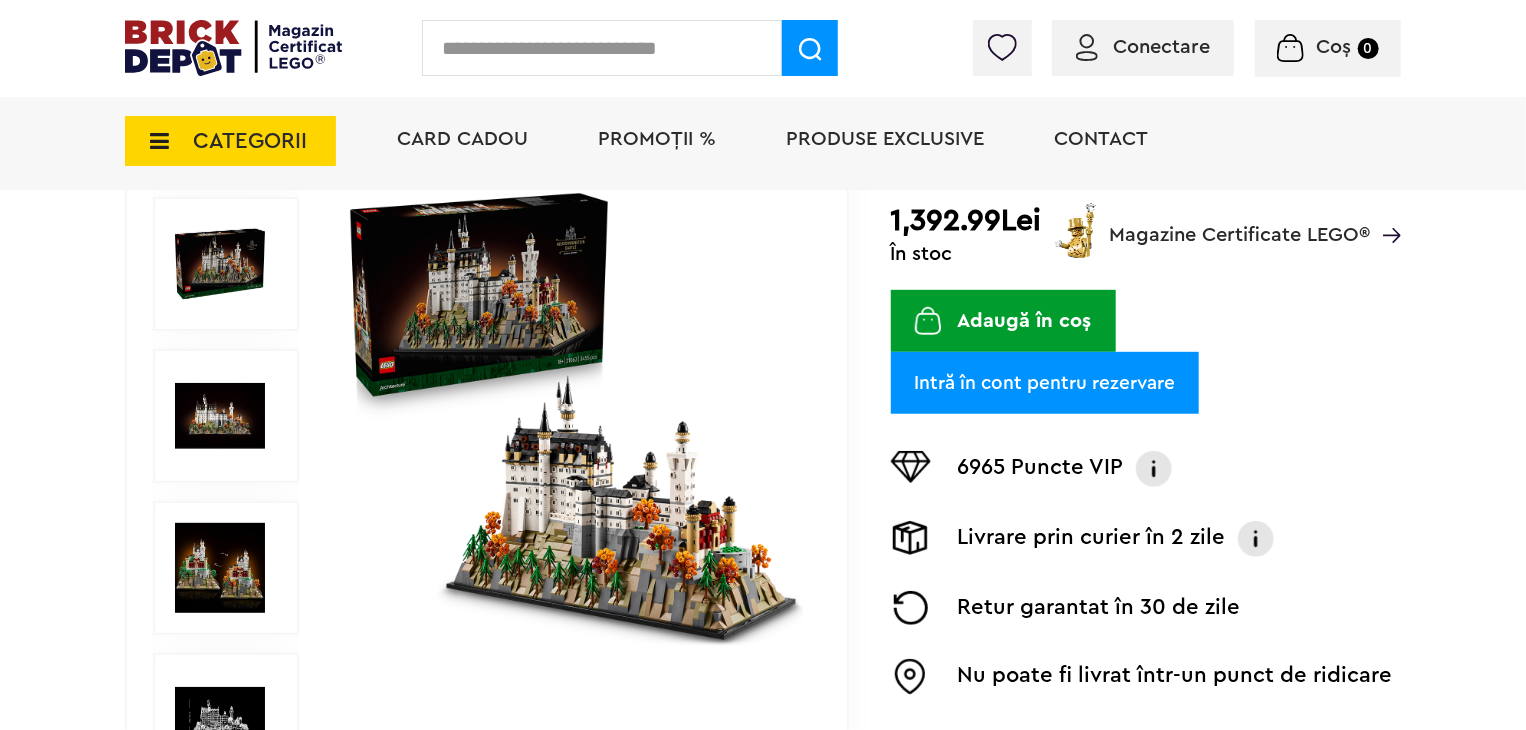 click at bounding box center [573, 416] 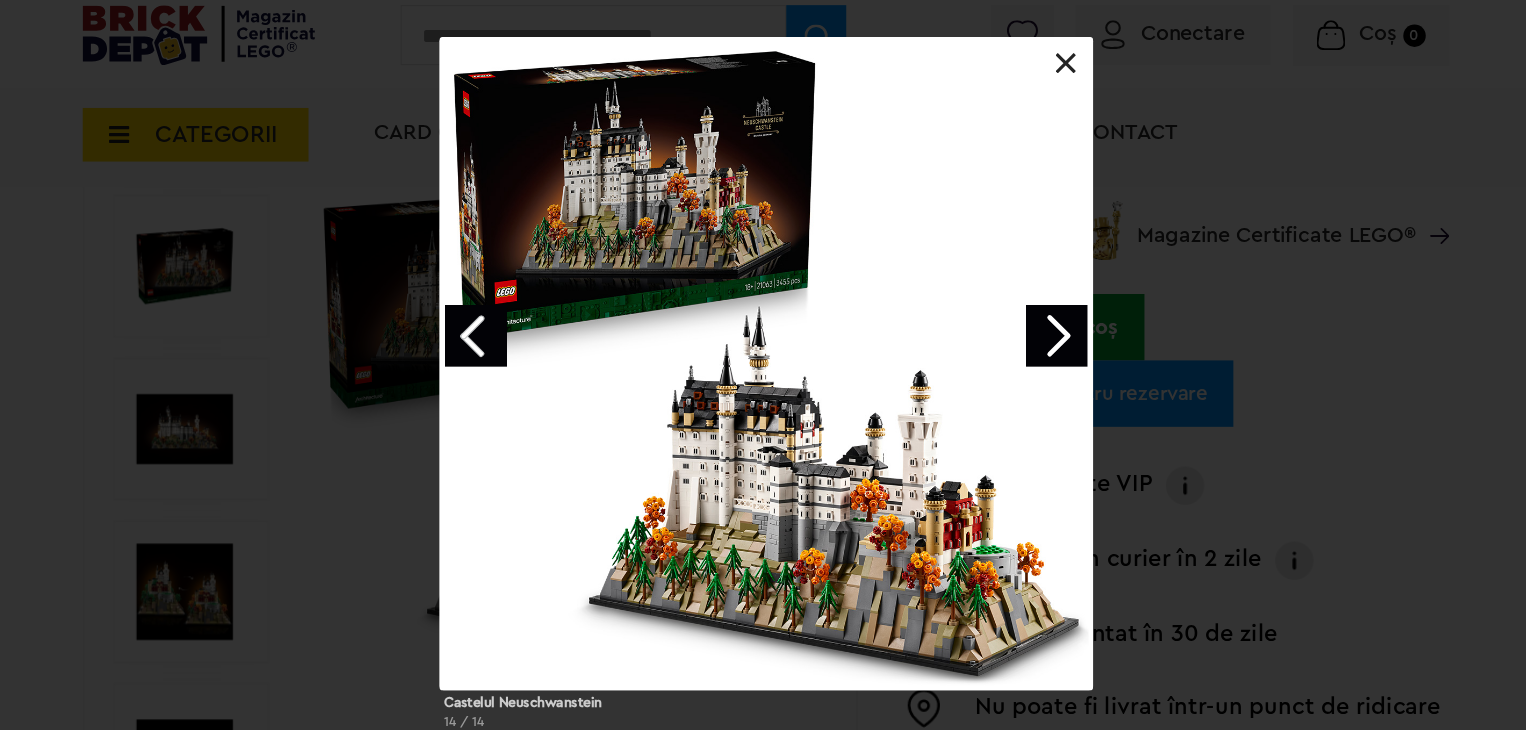 scroll, scrollTop: 356, scrollLeft: 0, axis: vertical 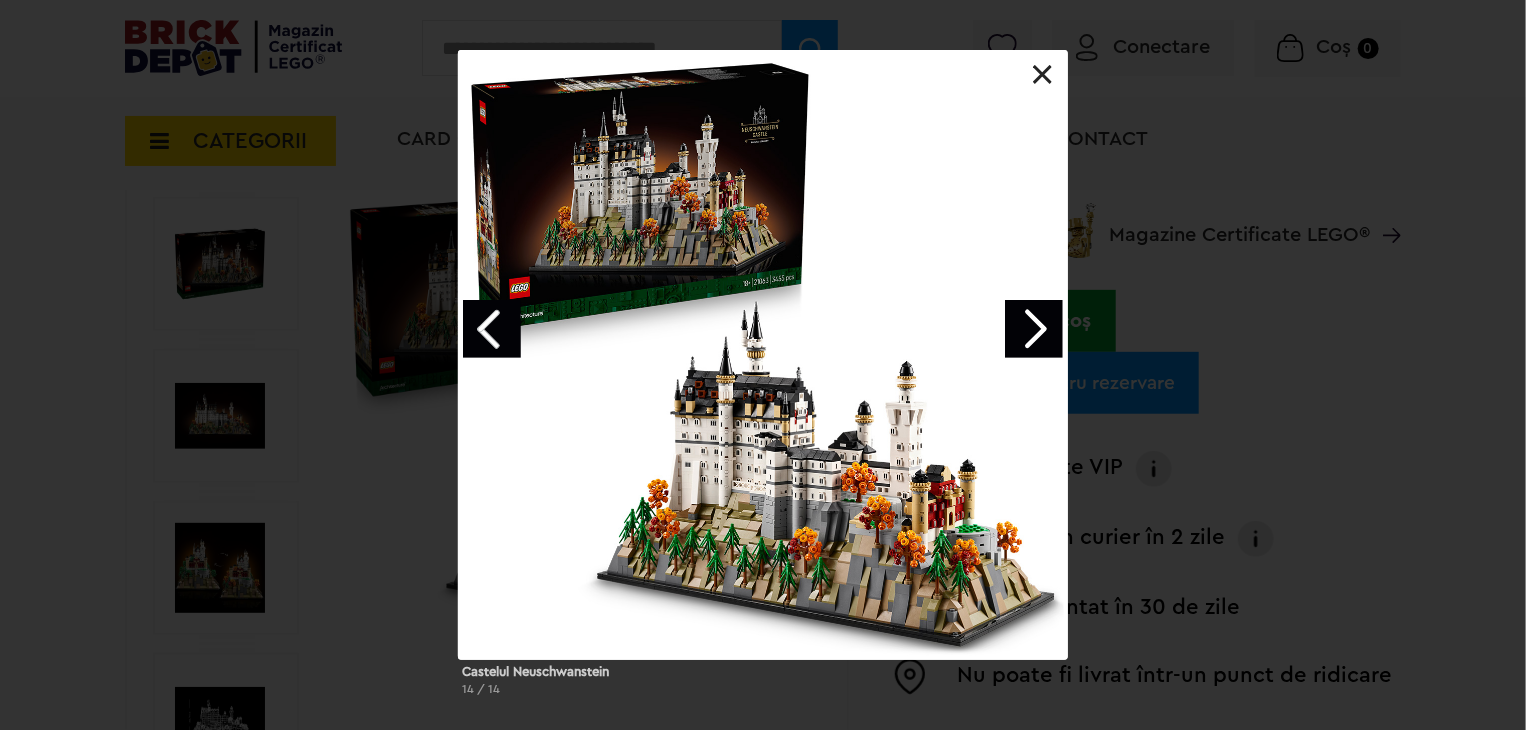 click at bounding box center (1034, 329) 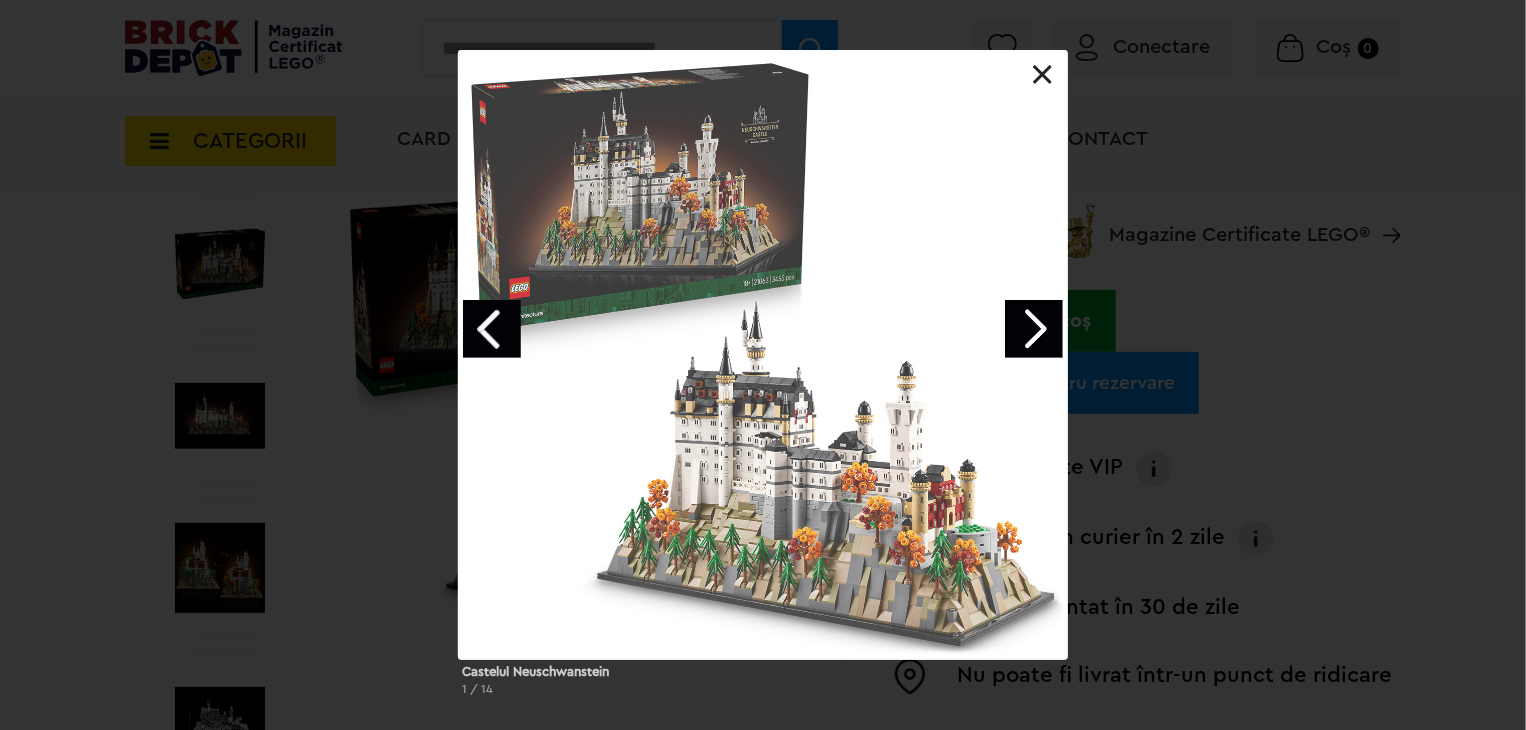 click at bounding box center [1034, 329] 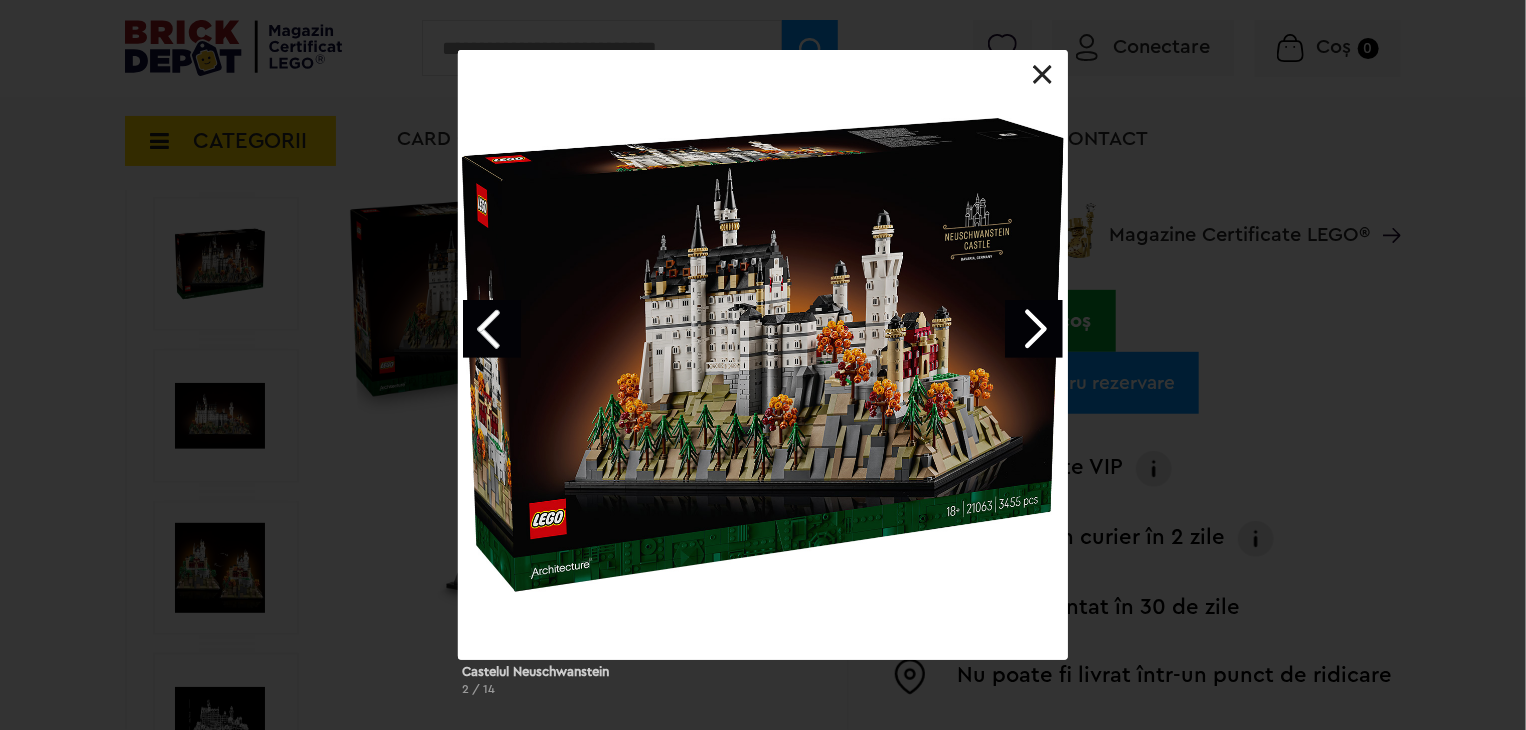 click at bounding box center (1034, 329) 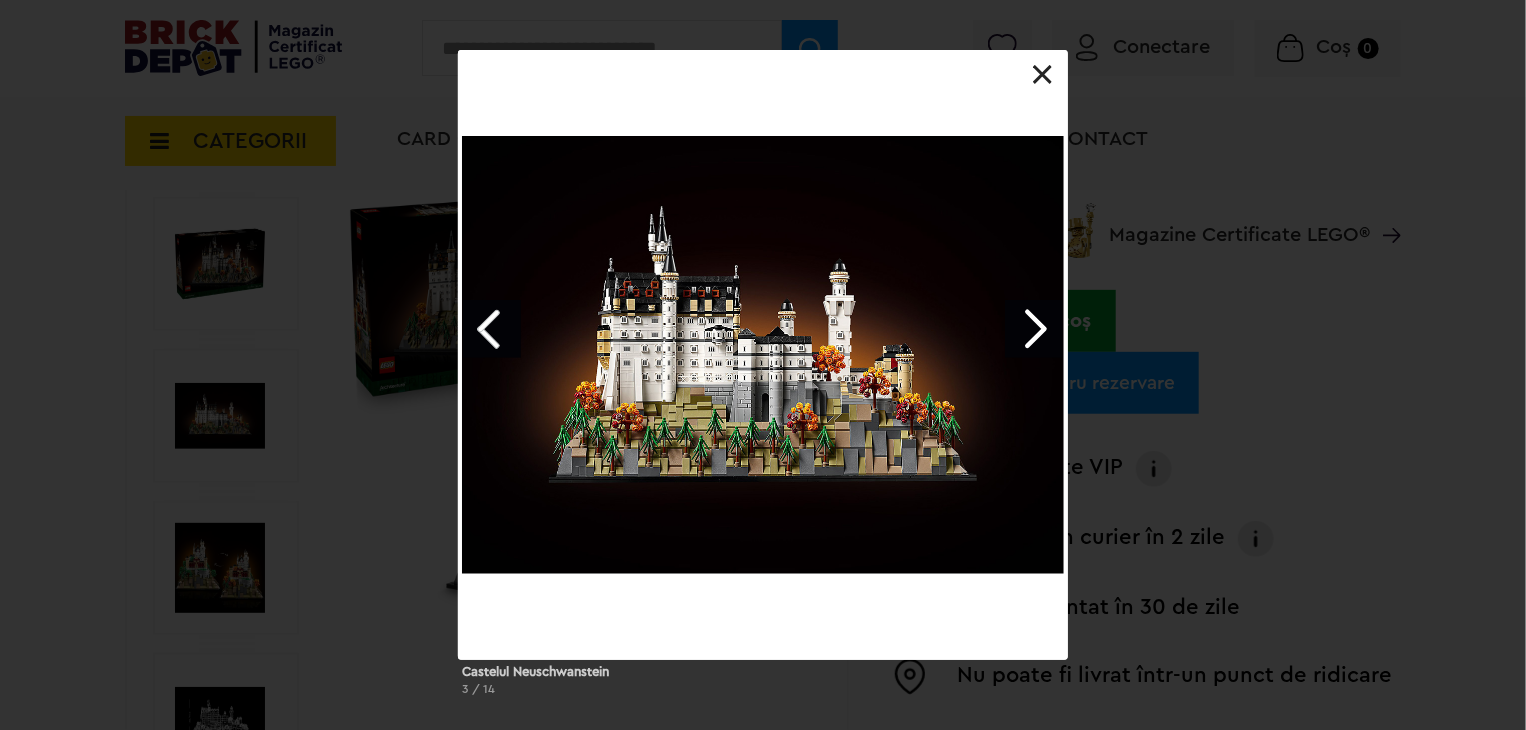 click at bounding box center (1034, 329) 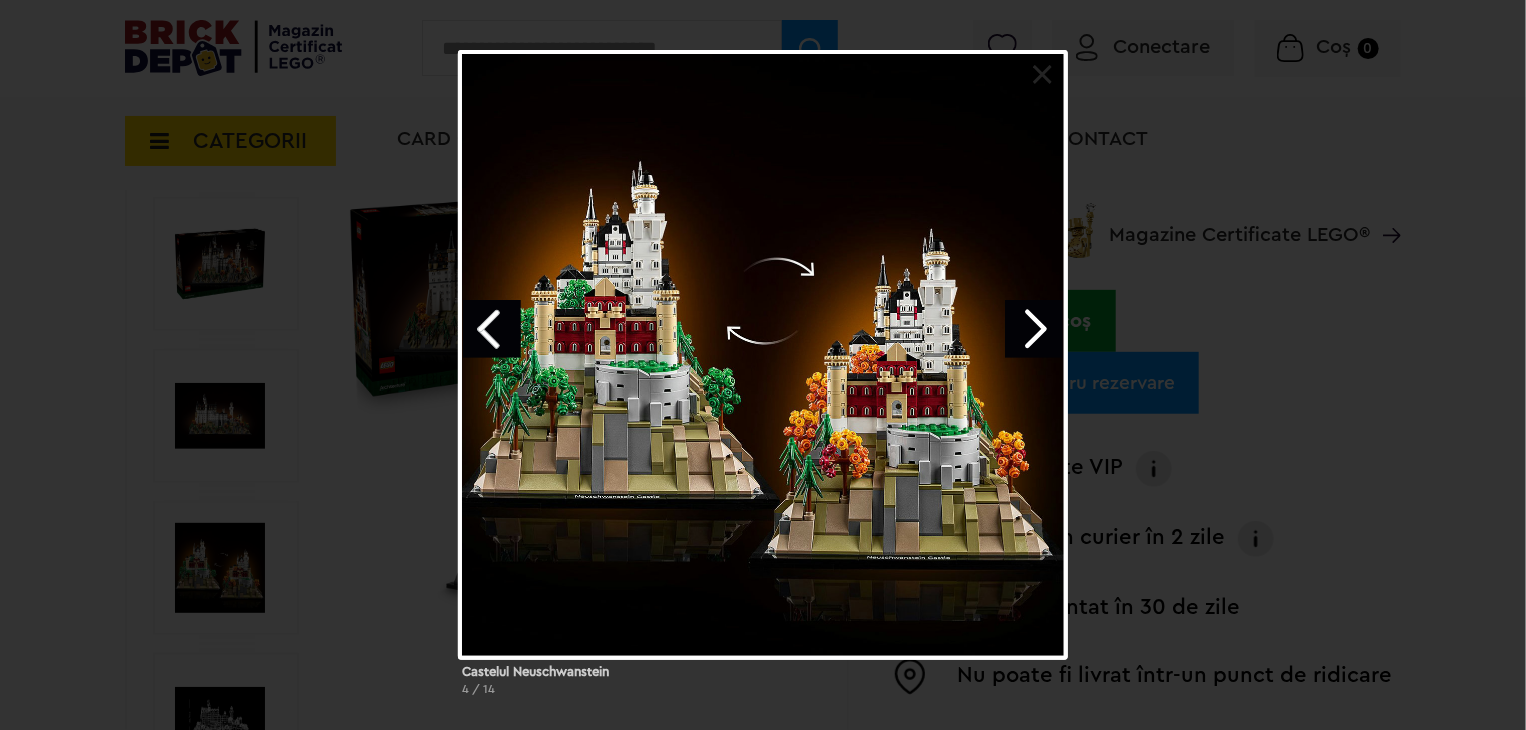 click at bounding box center (1043, 75) 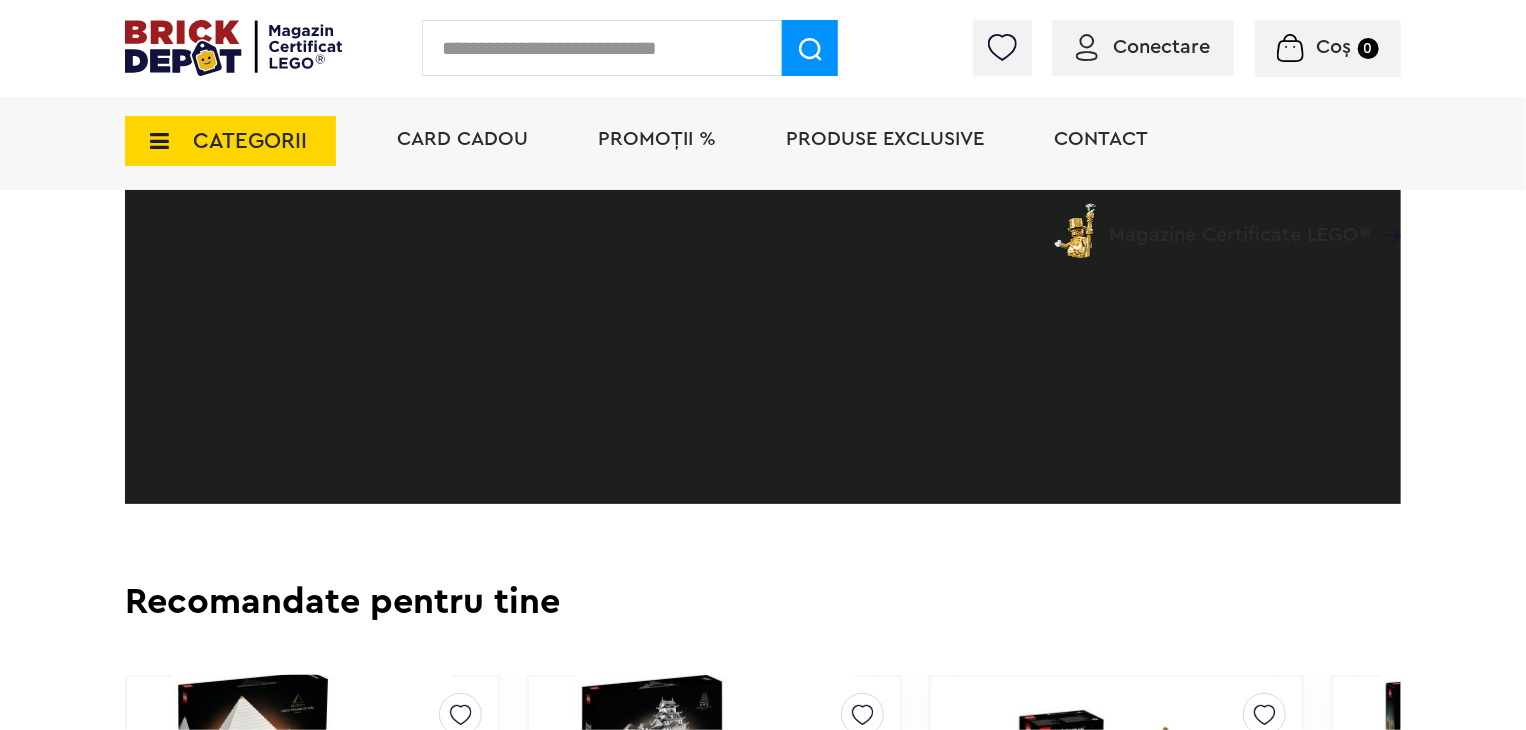 scroll, scrollTop: 3634, scrollLeft: 0, axis: vertical 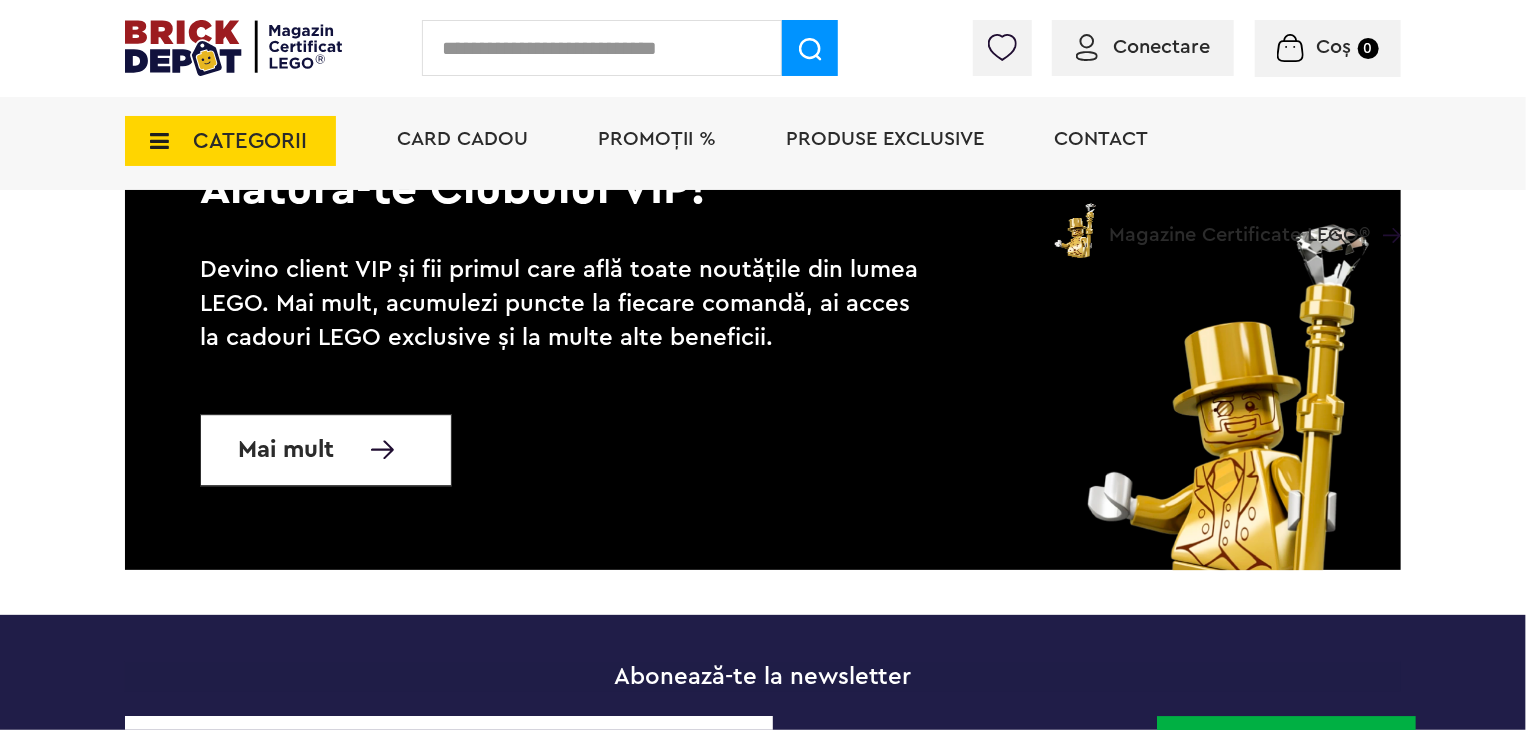 click on "CATEGORII" at bounding box center [250, 141] 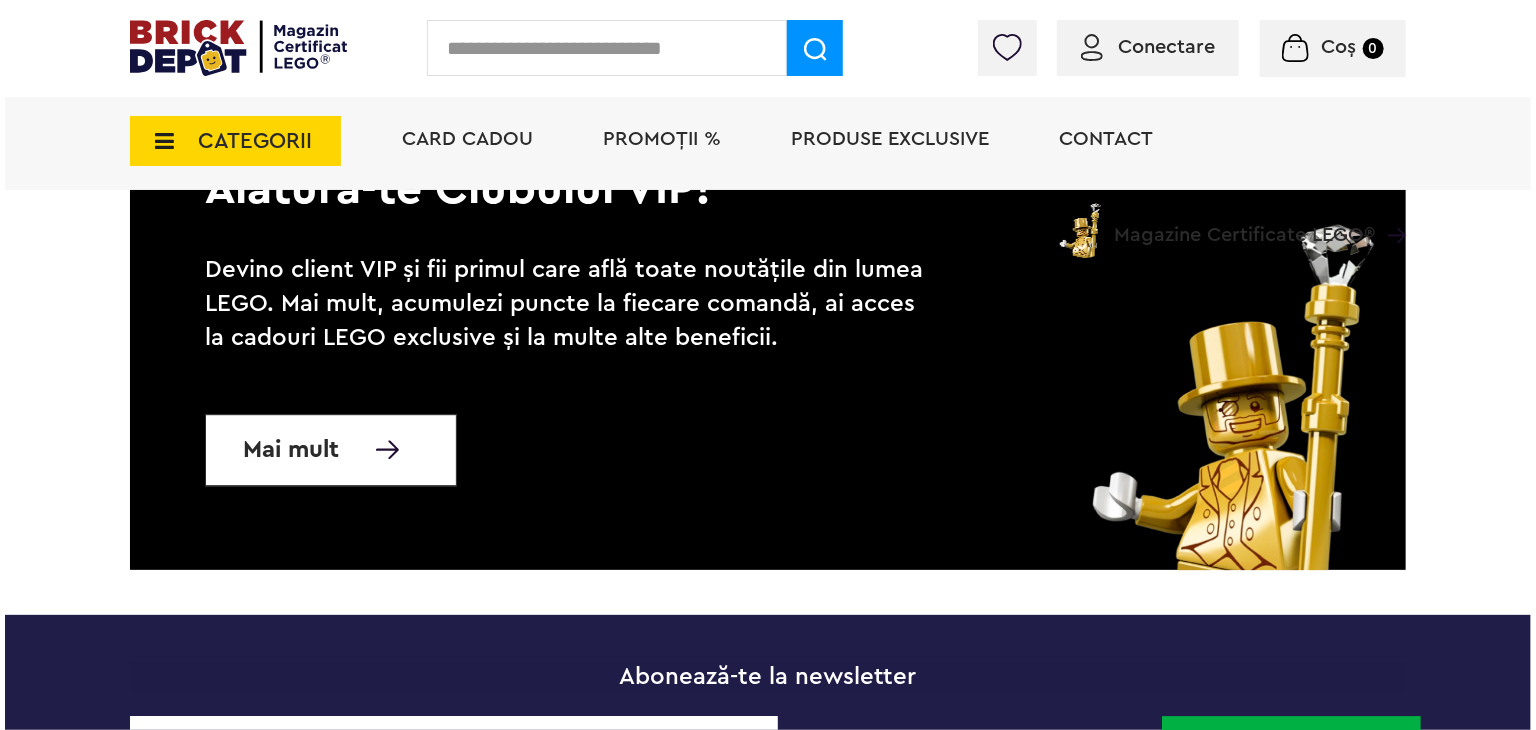 scroll, scrollTop: 2702, scrollLeft: 0, axis: vertical 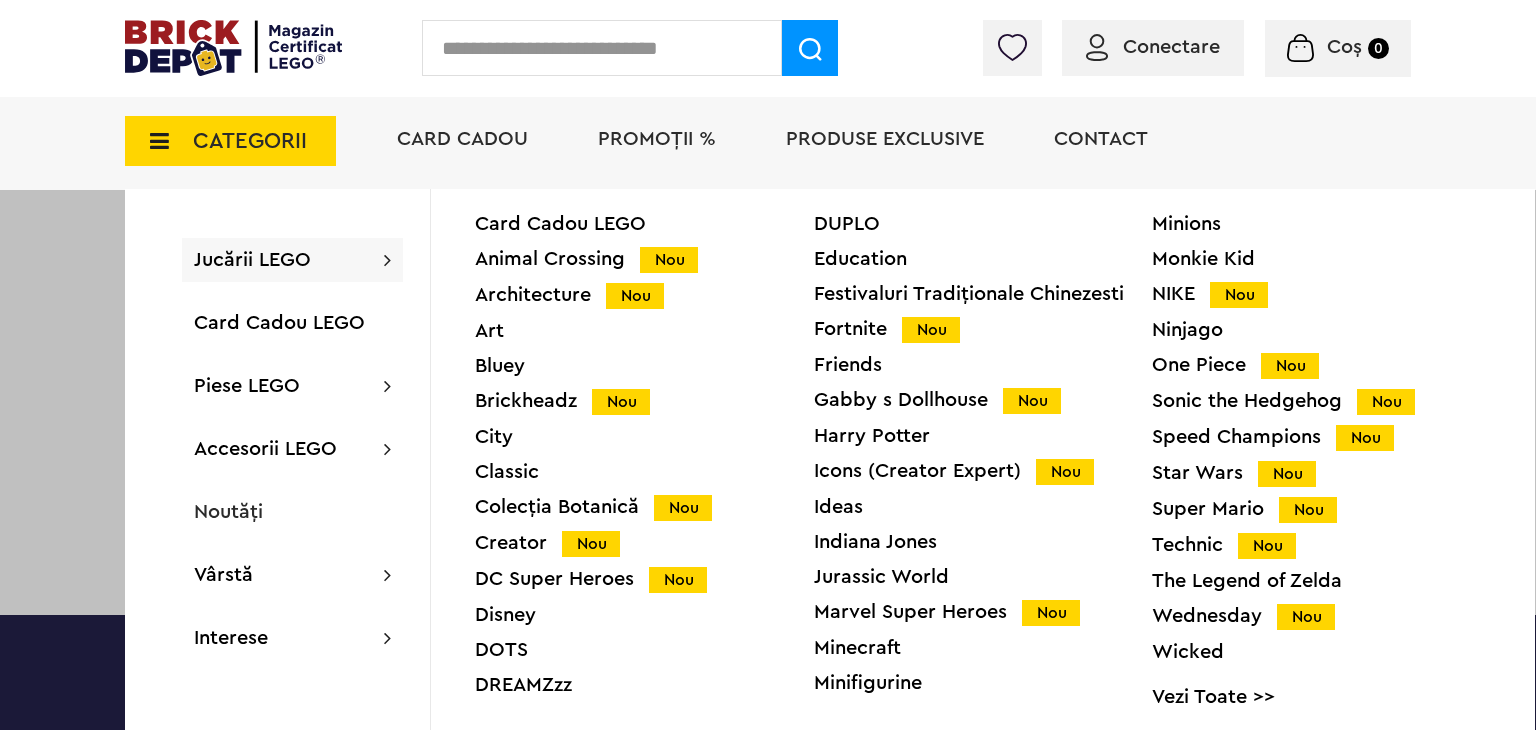click on "Star Wars Nou" at bounding box center (1321, 473) 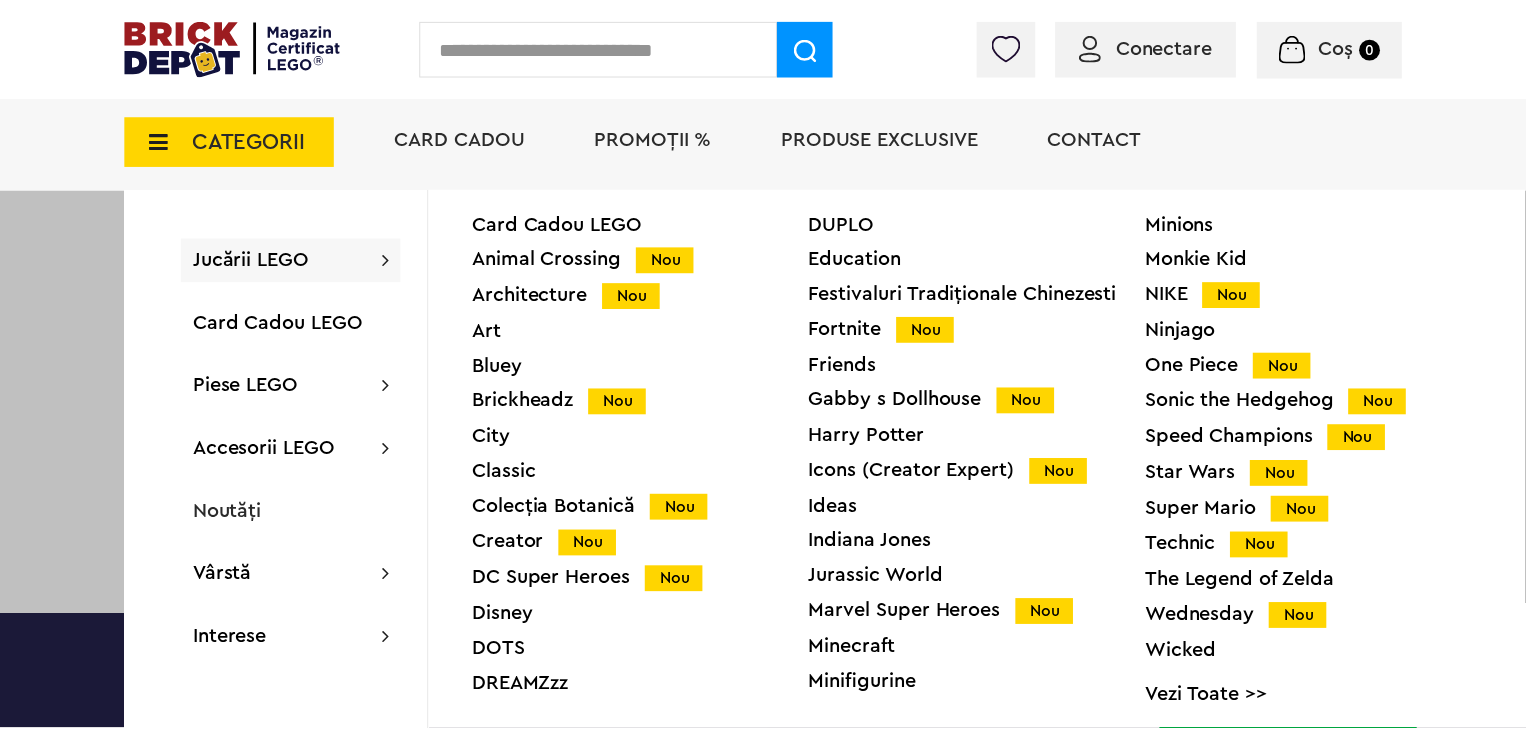 scroll, scrollTop: 2700, scrollLeft: 0, axis: vertical 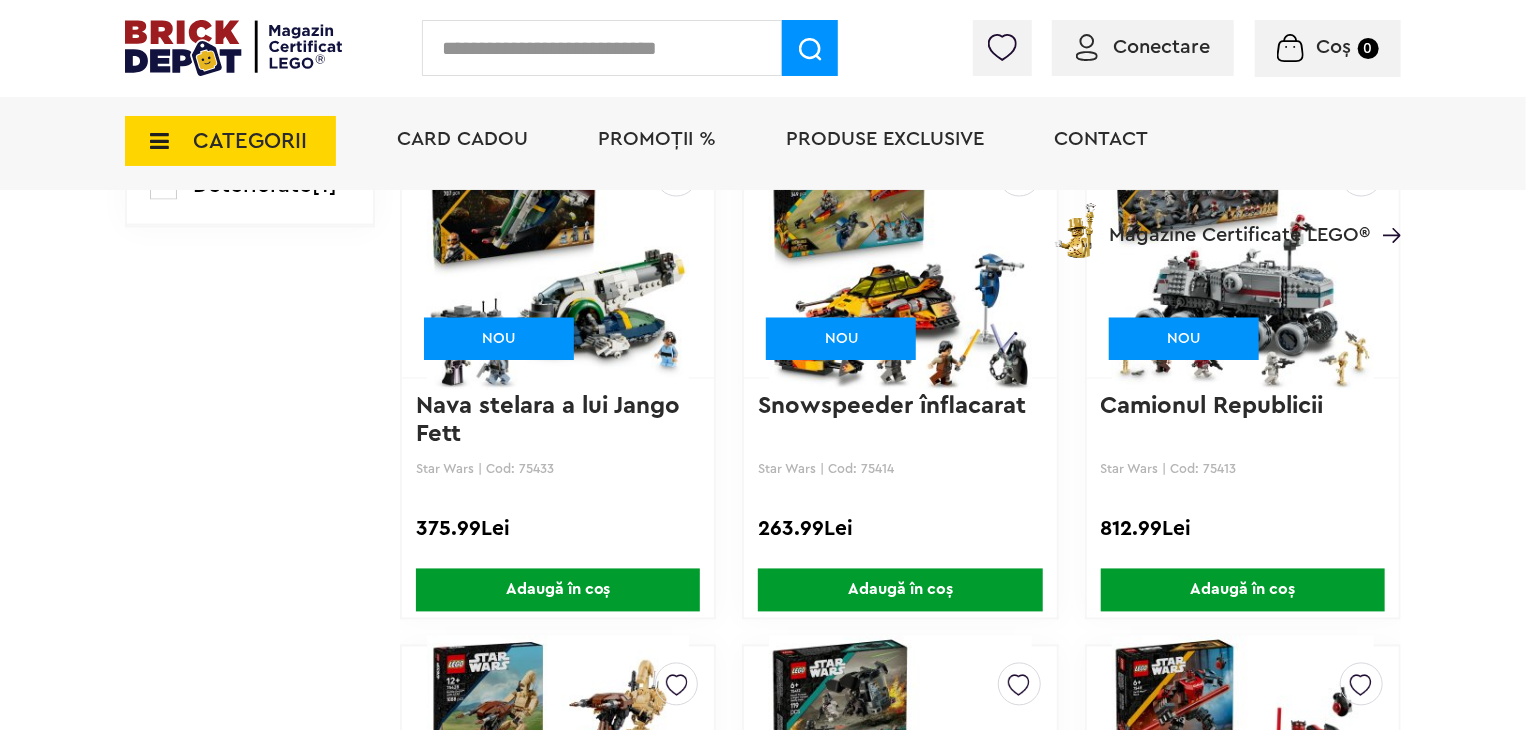 click on "Snowspeeder înflacarat" at bounding box center [900, 420] 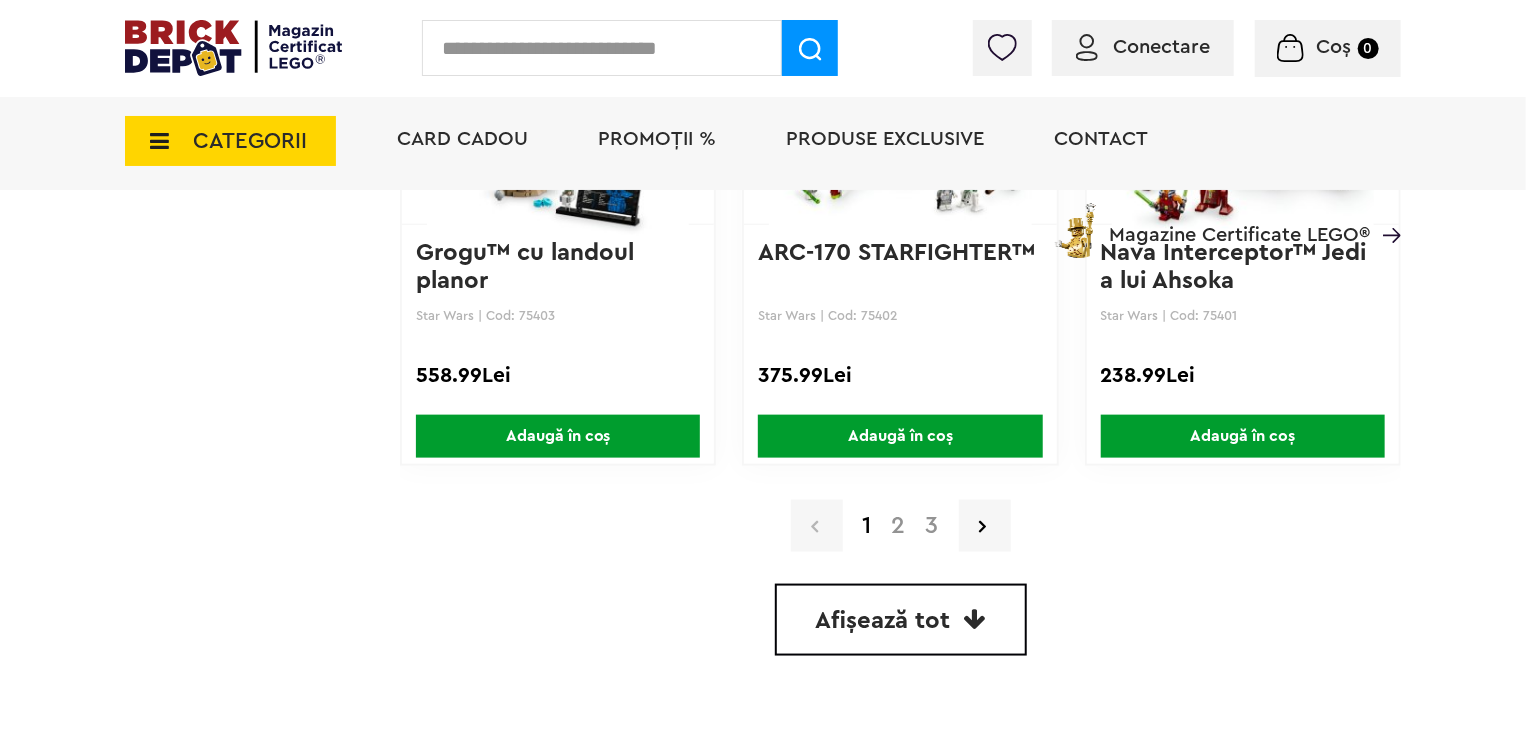 scroll, scrollTop: 4849, scrollLeft: 0, axis: vertical 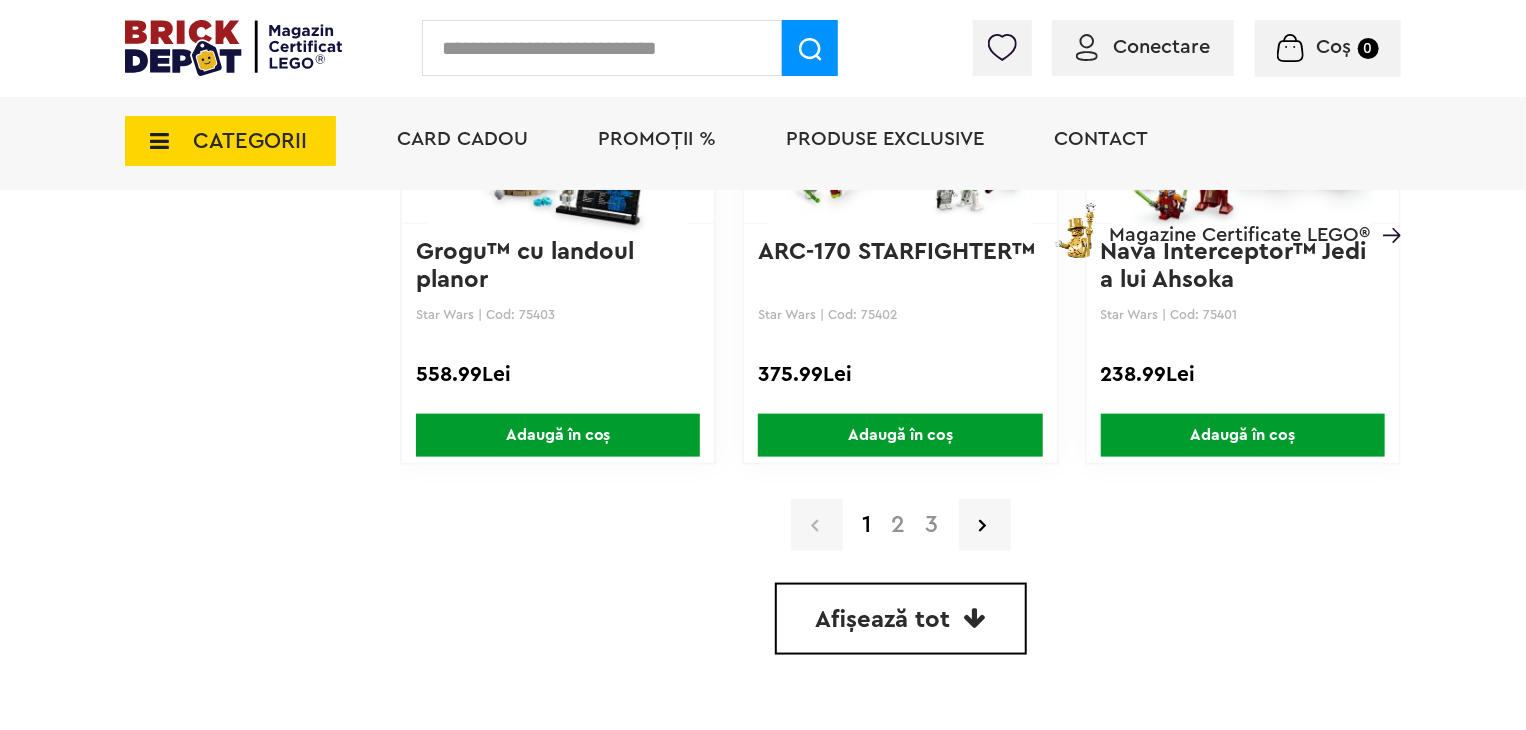 click on "2" at bounding box center [899, 525] 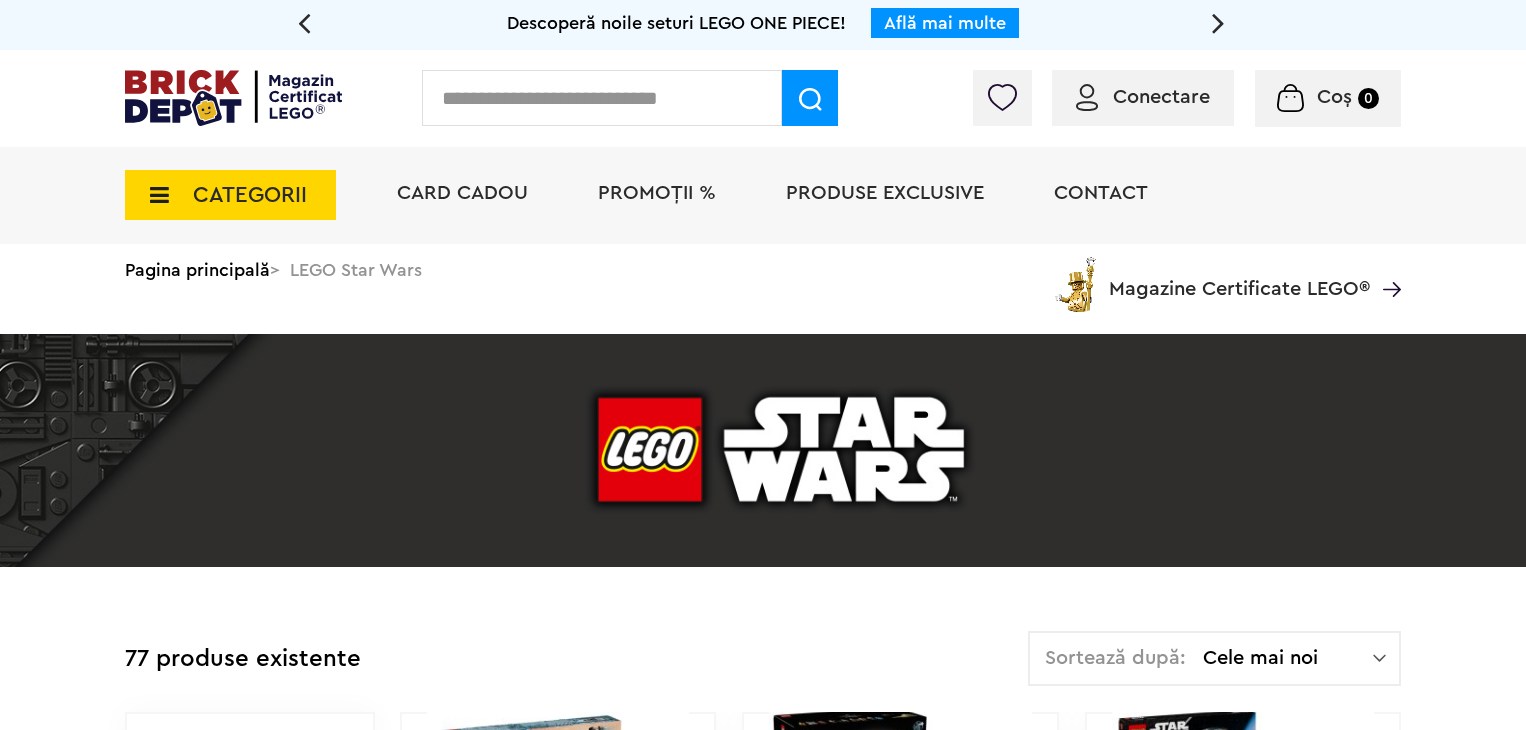 scroll, scrollTop: 0, scrollLeft: 0, axis: both 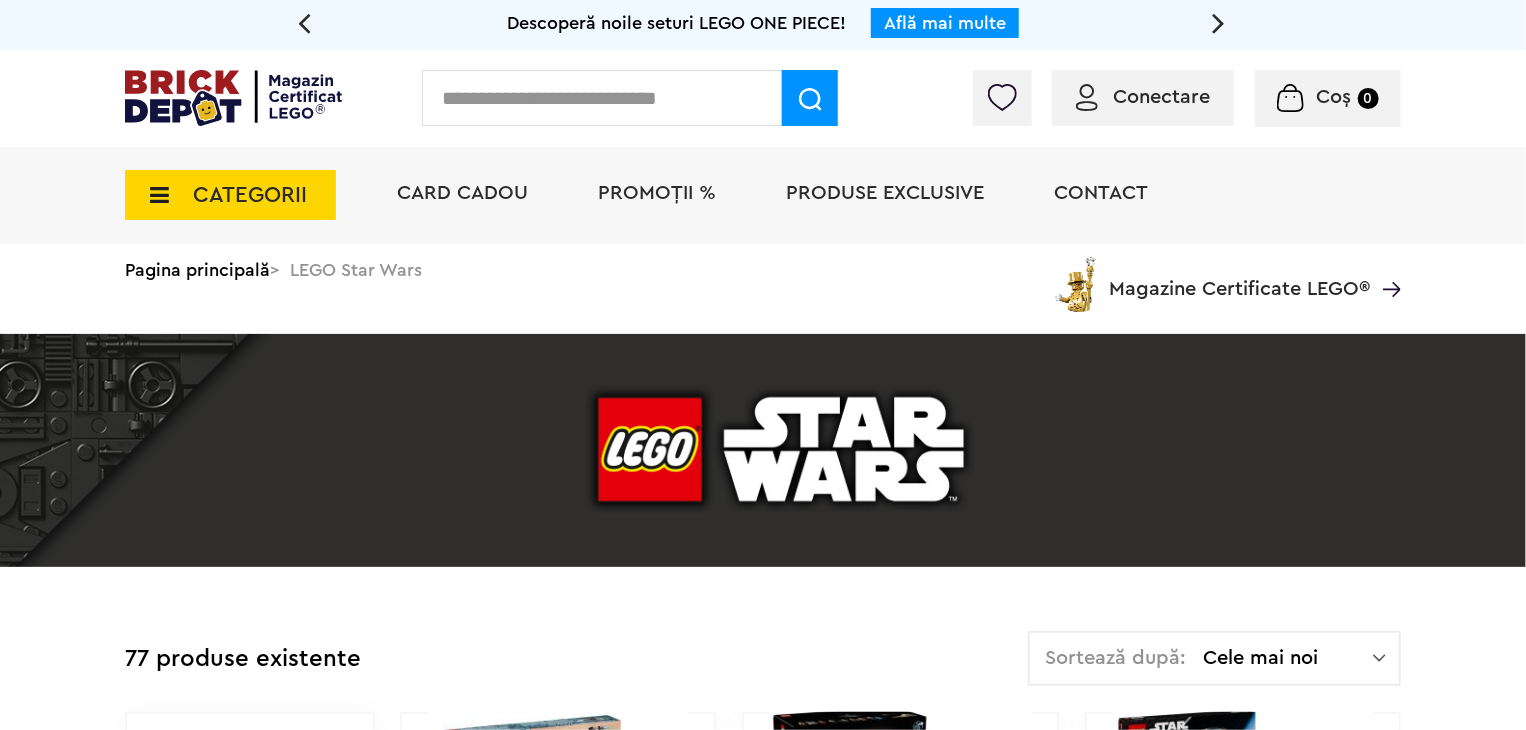 click on "CATEGORII" at bounding box center (230, 195) 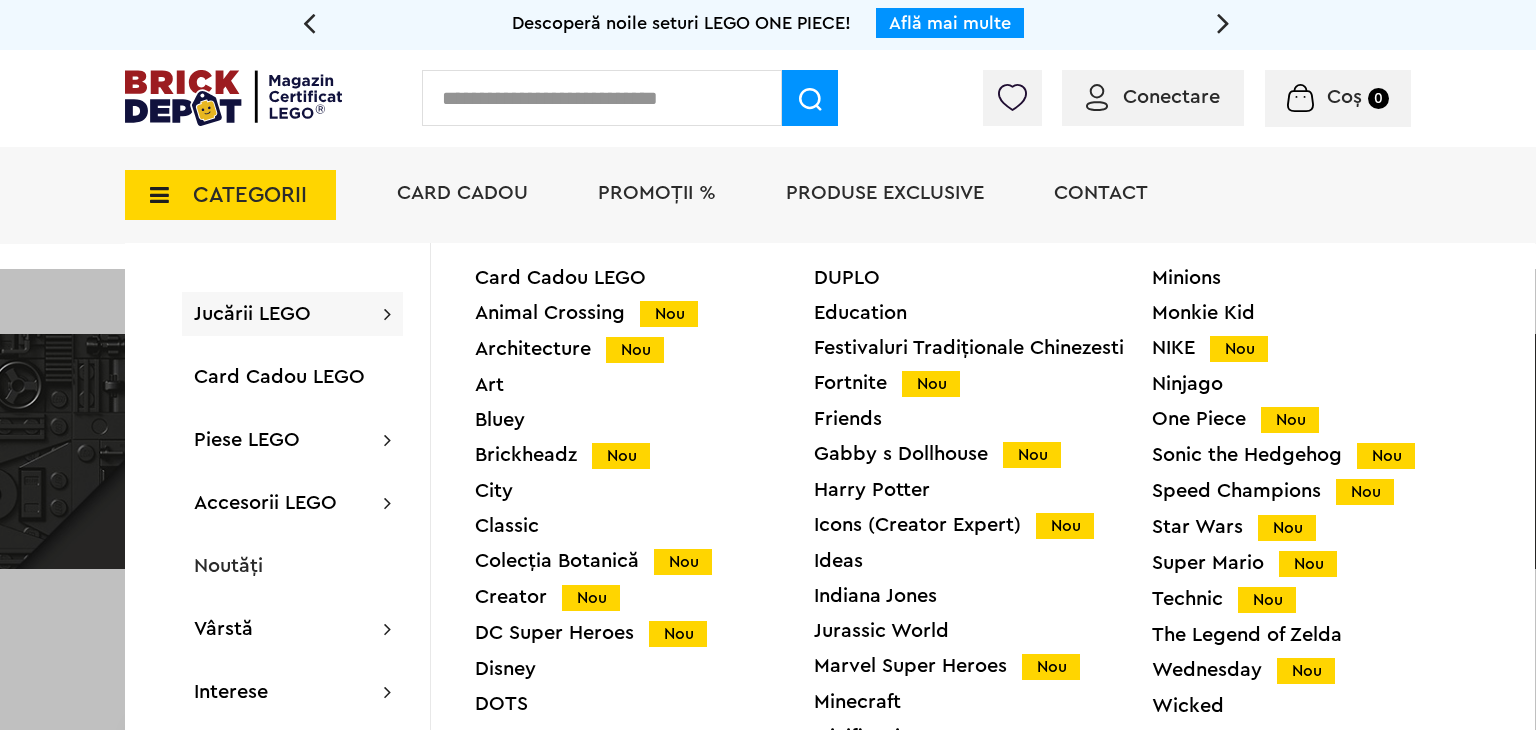 click on "Colecția Botanică Nou" at bounding box center (644, 561) 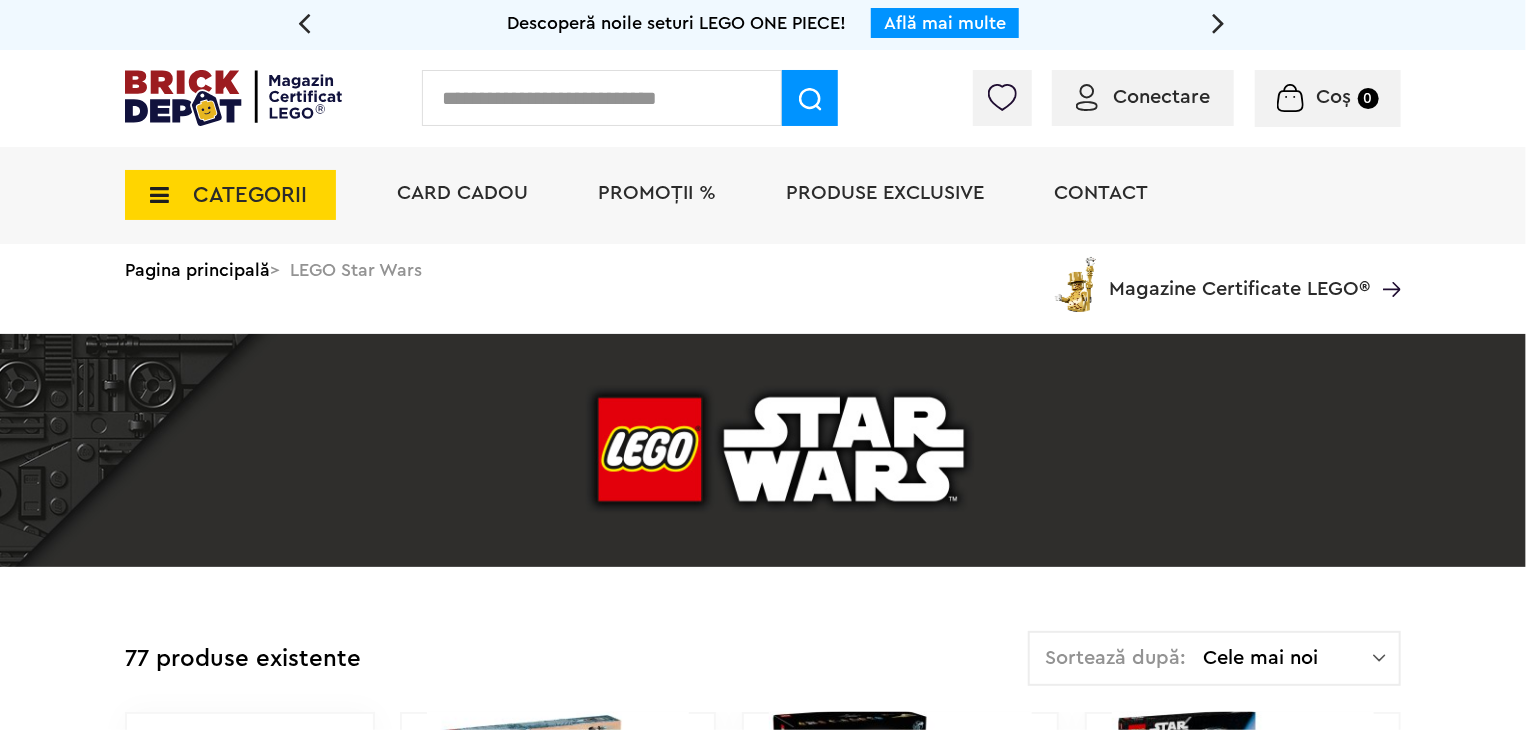 scroll, scrollTop: 98, scrollLeft: 0, axis: vertical 